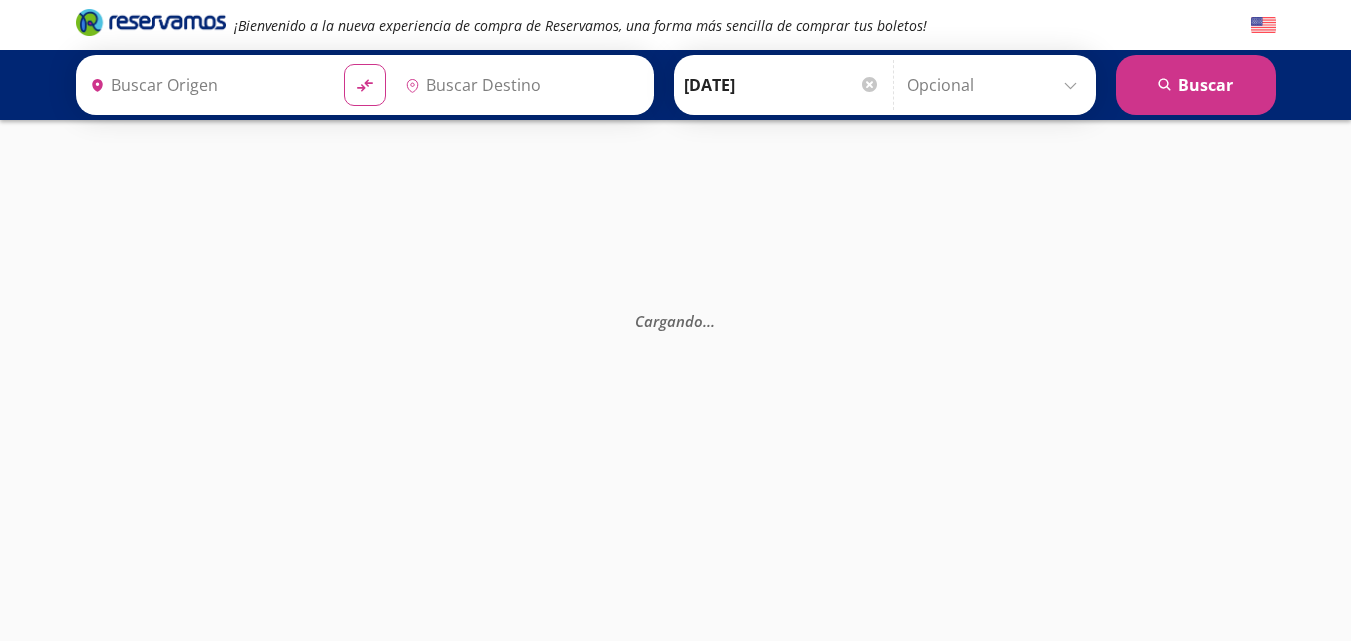 scroll, scrollTop: 0, scrollLeft: 0, axis: both 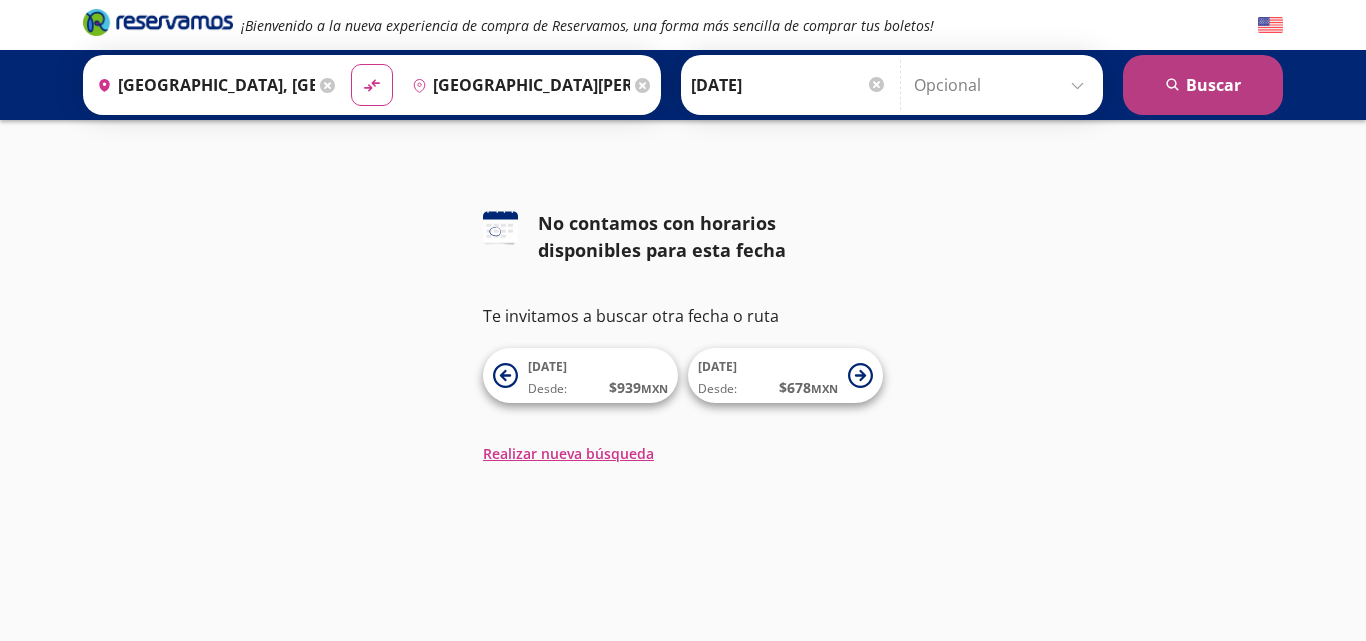 click on "search
[GEOGRAPHIC_DATA]" at bounding box center [1203, 85] 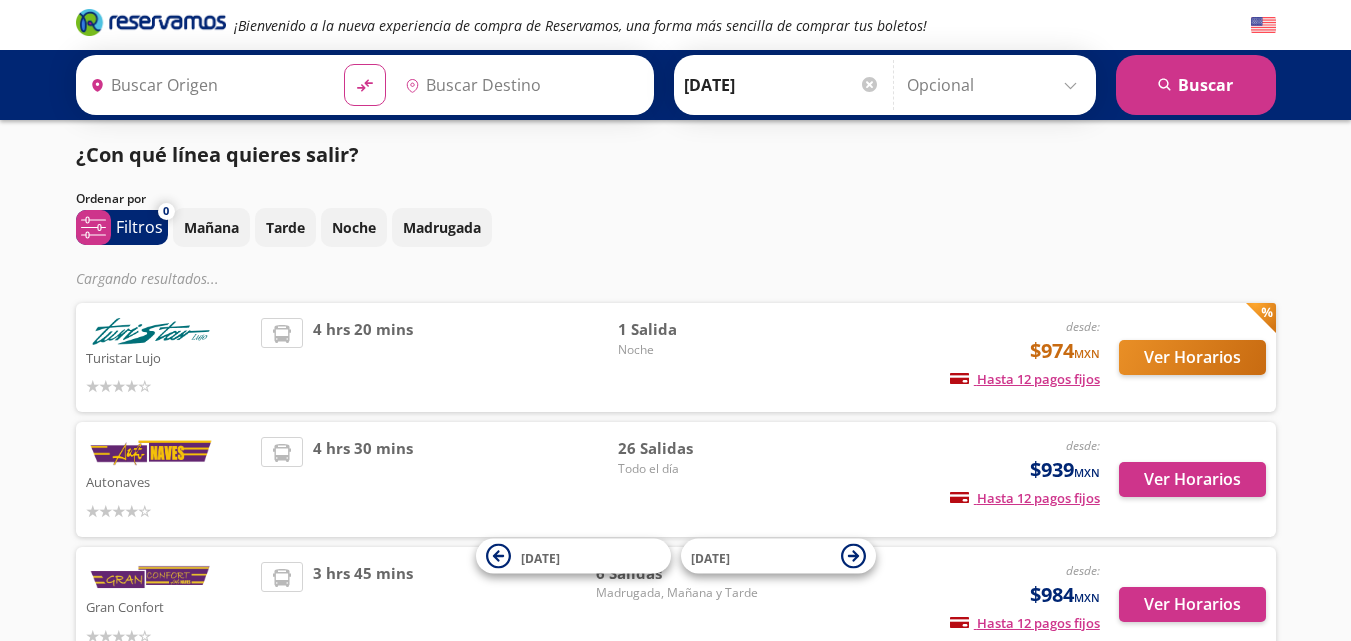 type on "[GEOGRAPHIC_DATA], [GEOGRAPHIC_DATA][PERSON_NAME]" 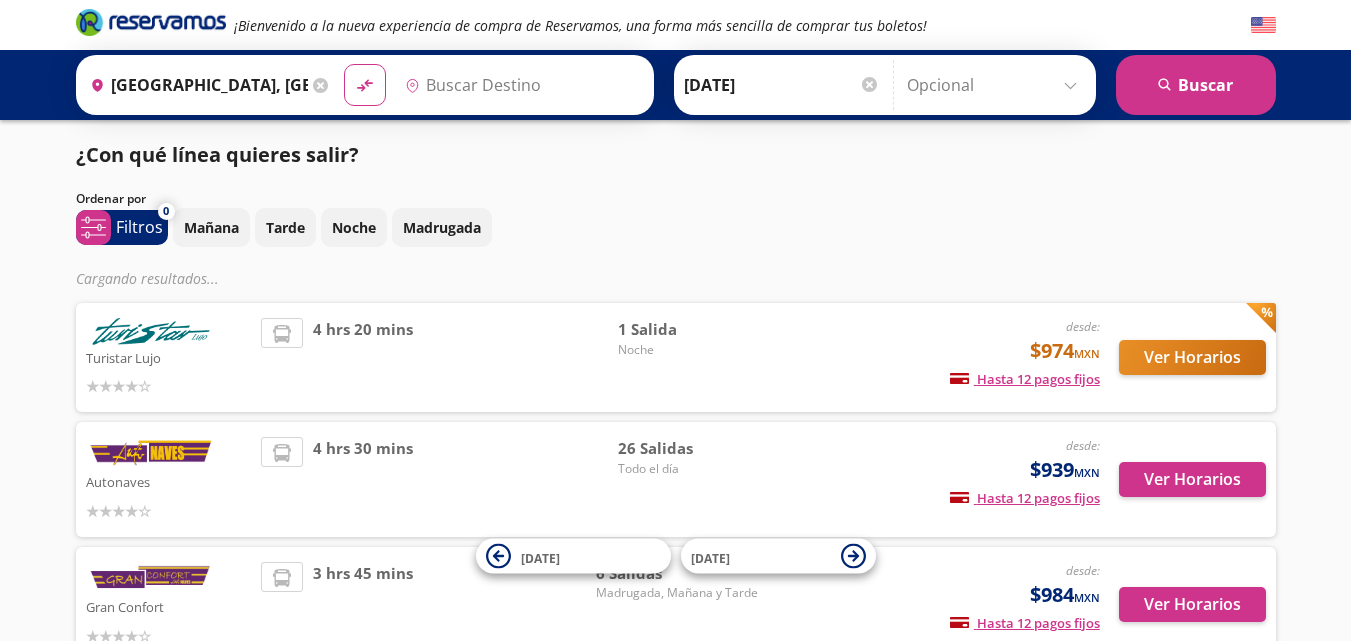 type on "[GEOGRAPHIC_DATA][PERSON_NAME], [GEOGRAPHIC_DATA][PERSON_NAME]" 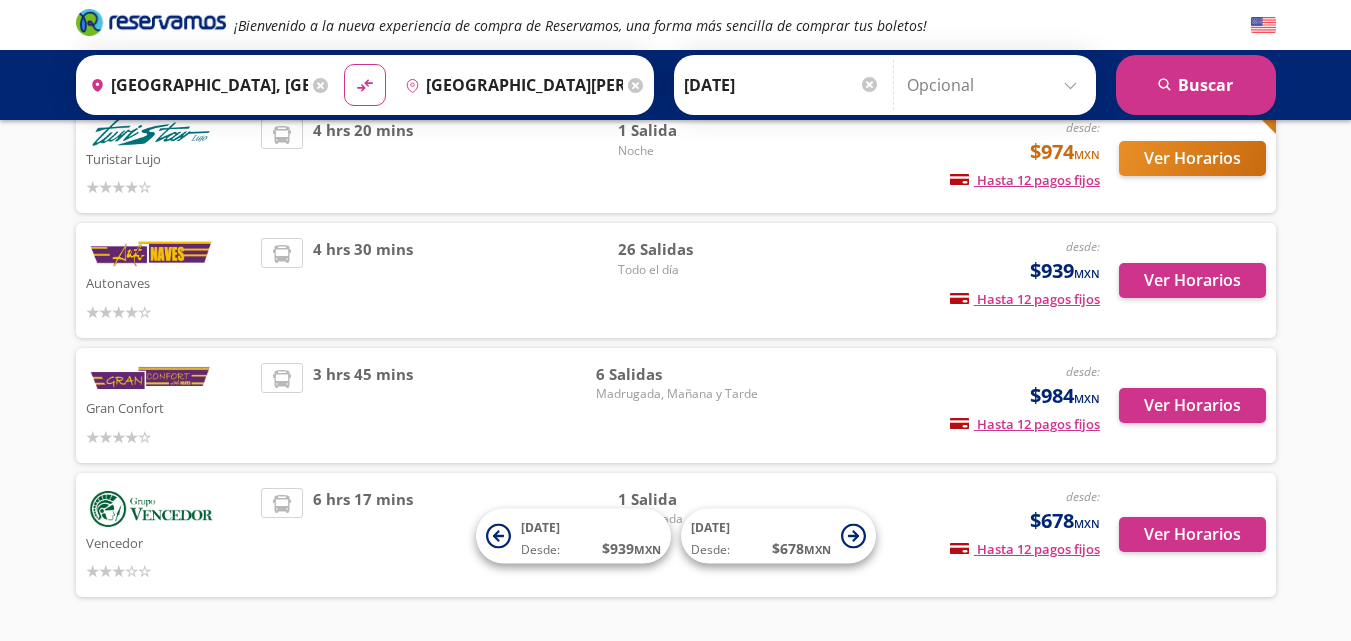 scroll, scrollTop: 200, scrollLeft: 0, axis: vertical 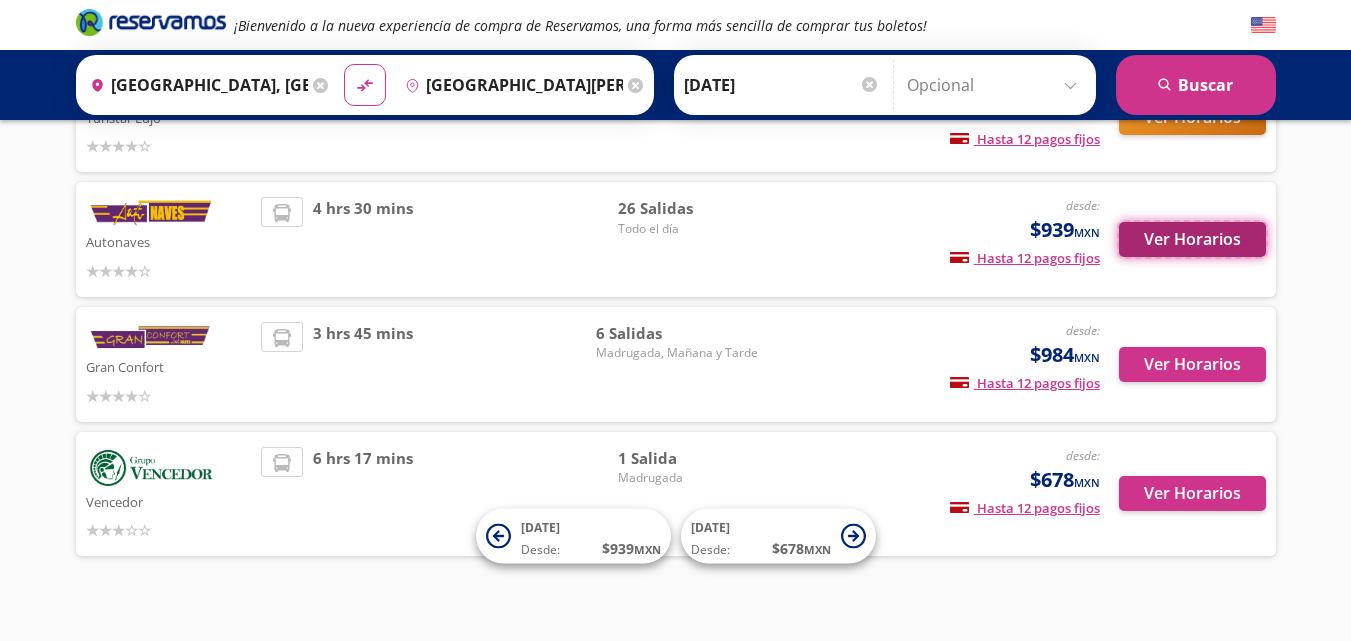 click on "Ver Horarios" at bounding box center (1192, 239) 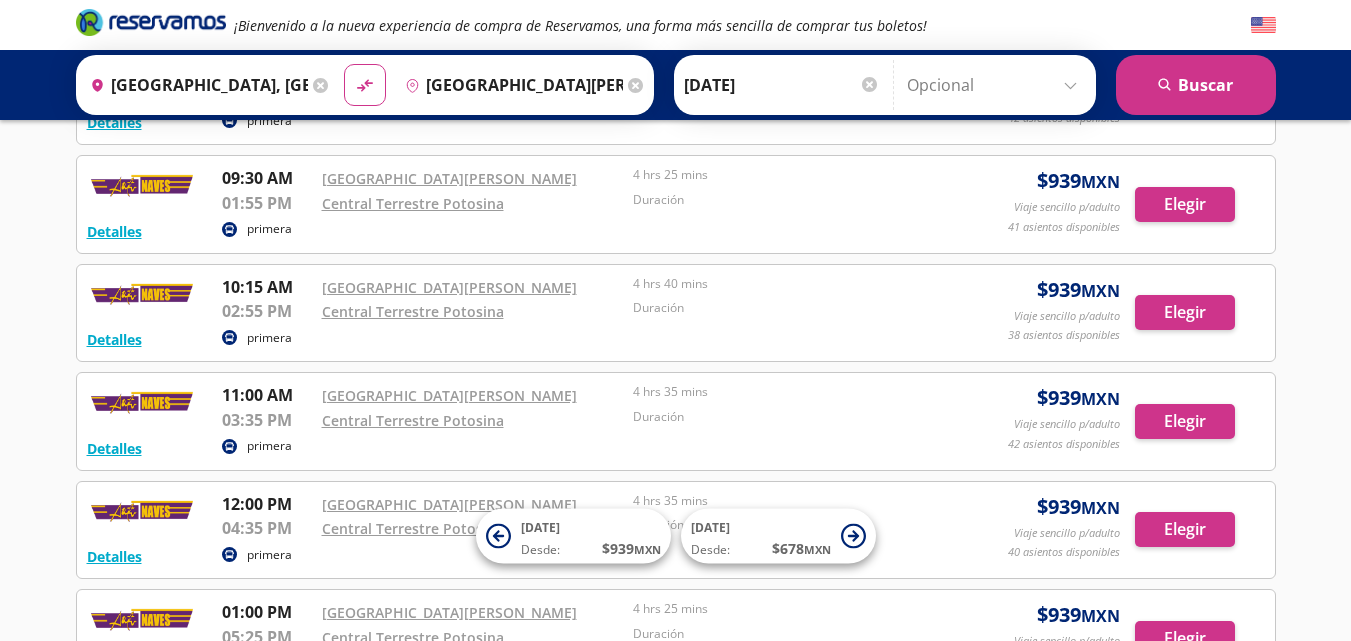 scroll, scrollTop: 1200, scrollLeft: 0, axis: vertical 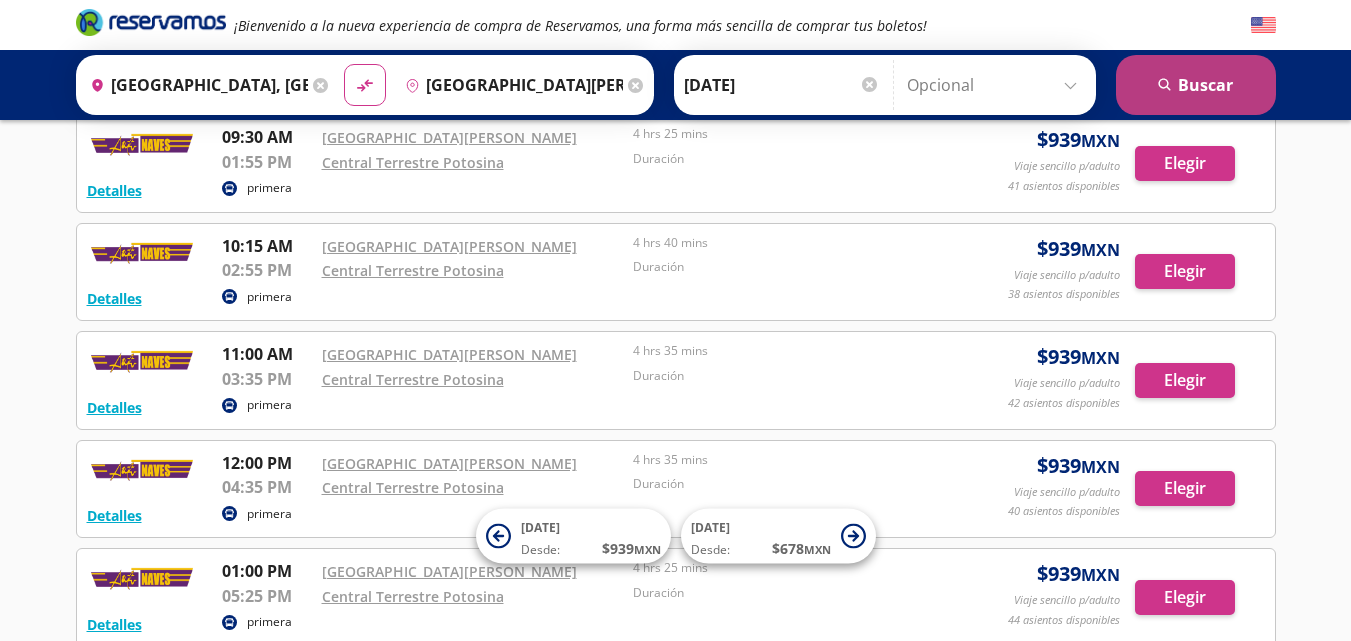click on "search
[GEOGRAPHIC_DATA]" at bounding box center [1196, 85] 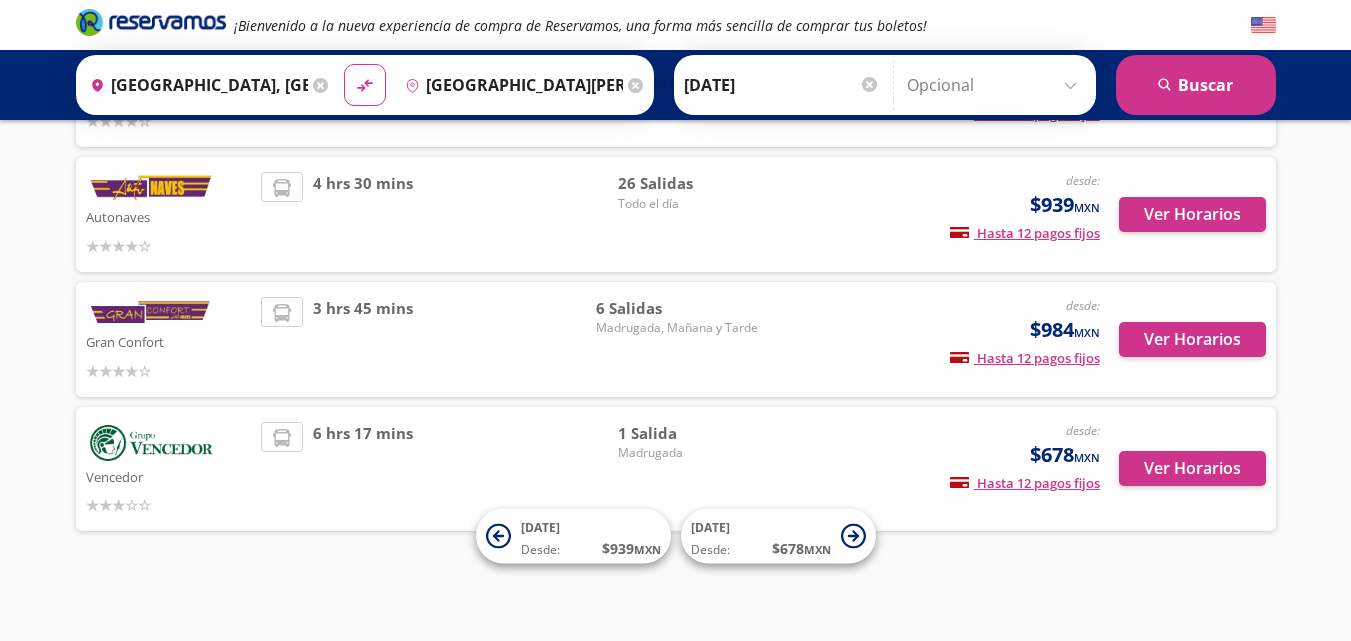 scroll, scrollTop: 225, scrollLeft: 0, axis: vertical 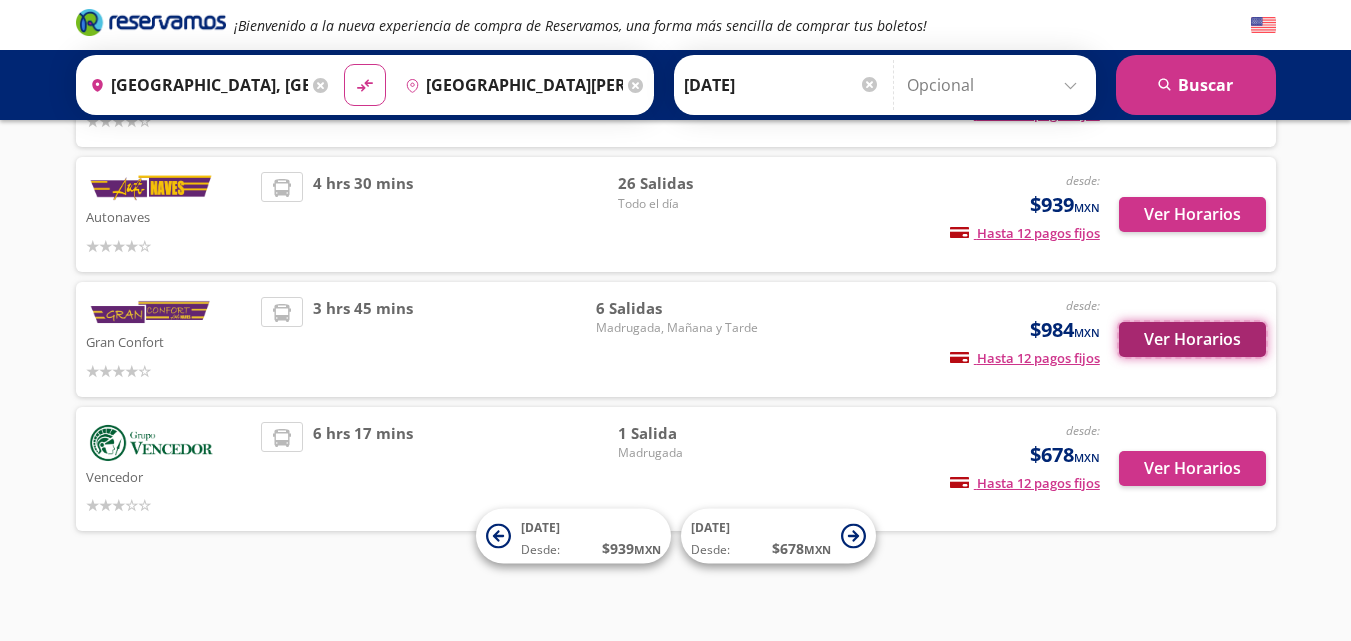 click on "Ver Horarios" at bounding box center [1192, 339] 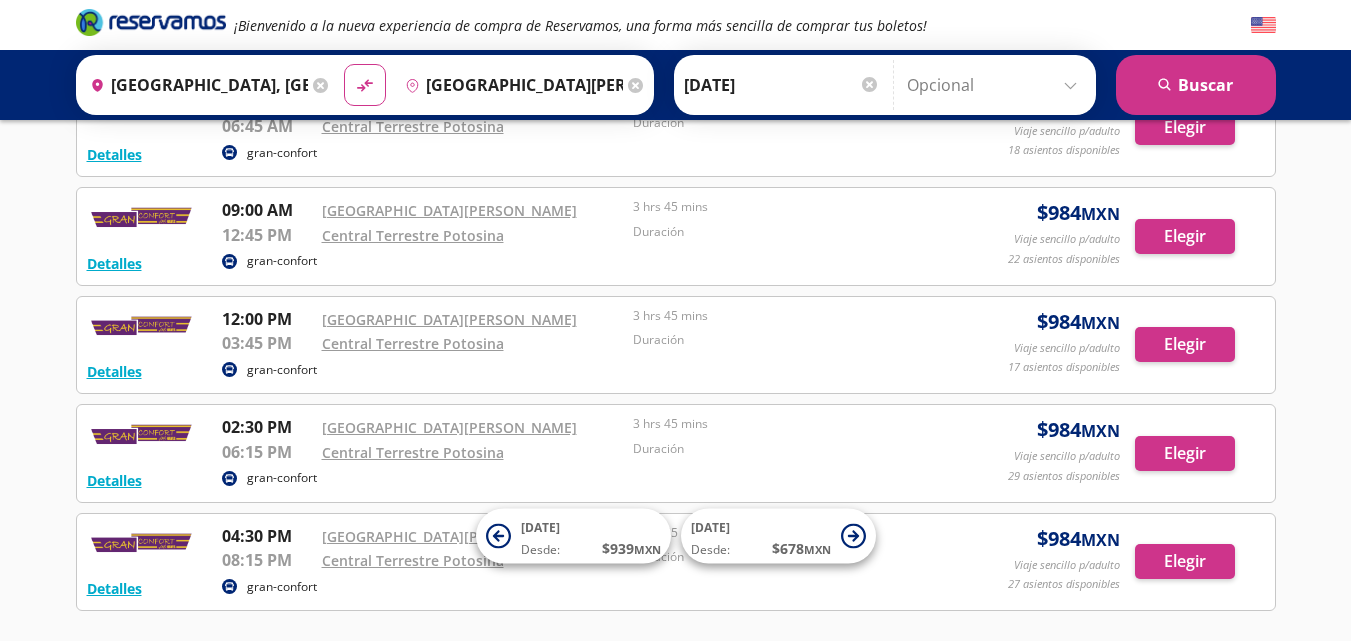 scroll, scrollTop: 300, scrollLeft: 0, axis: vertical 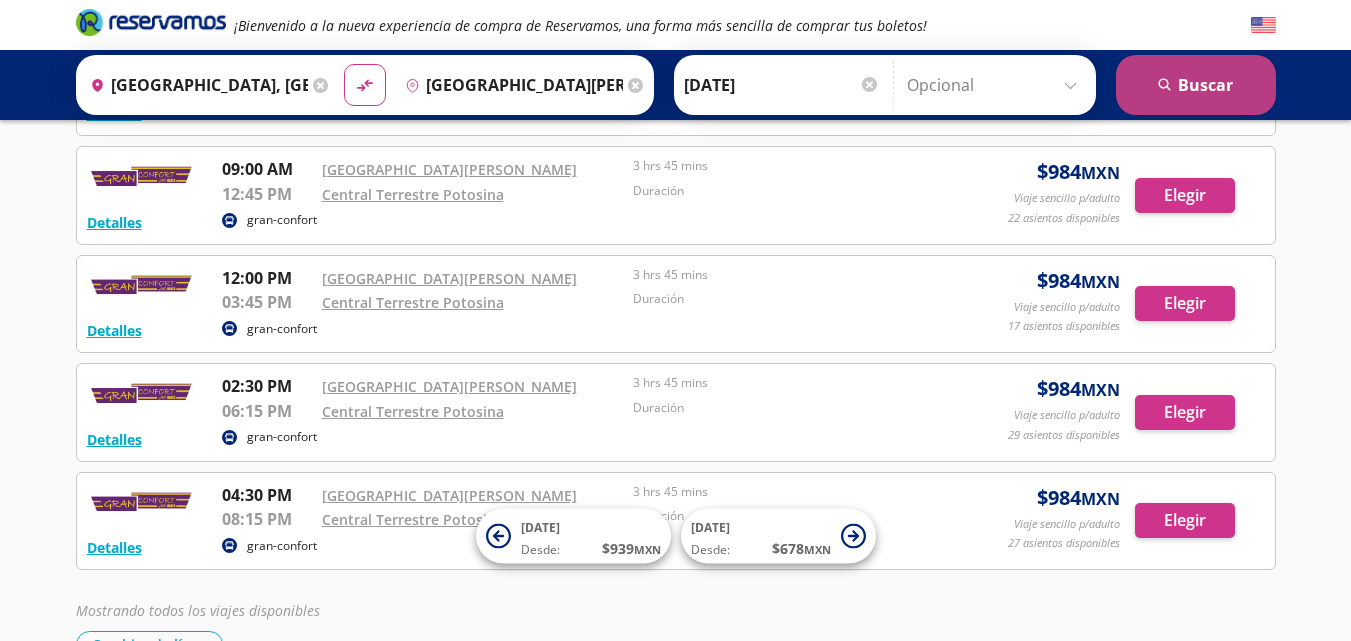 click on "search" 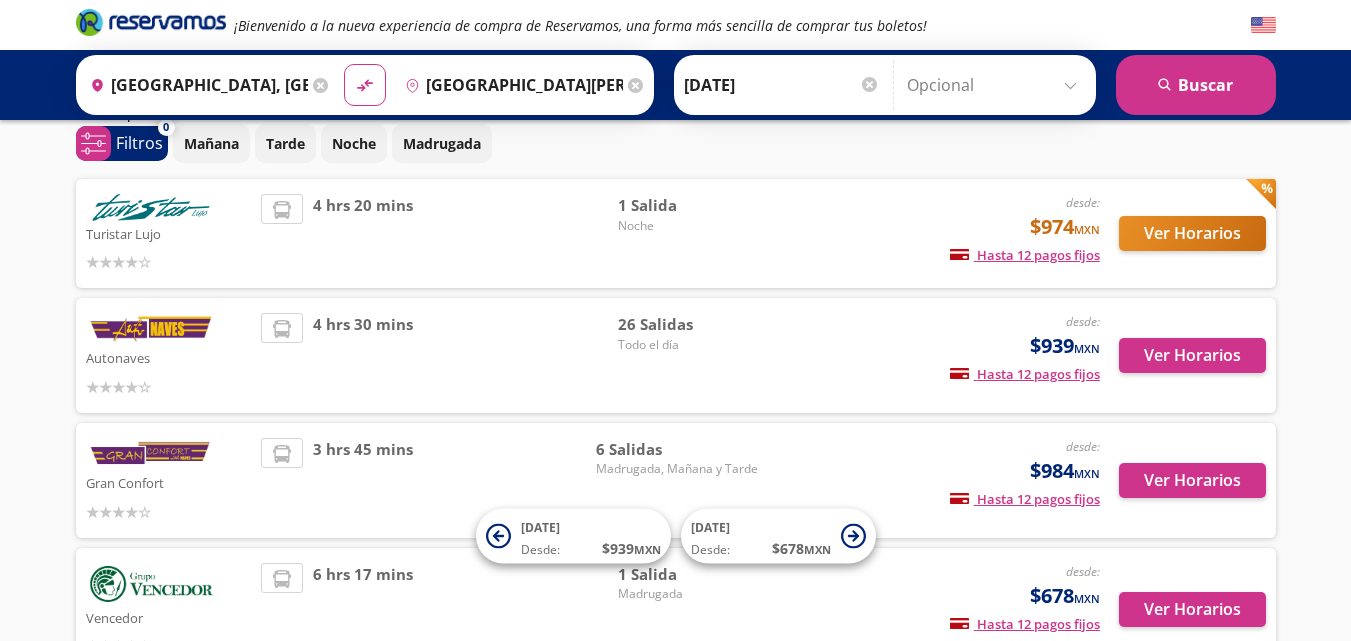scroll, scrollTop: 125, scrollLeft: 0, axis: vertical 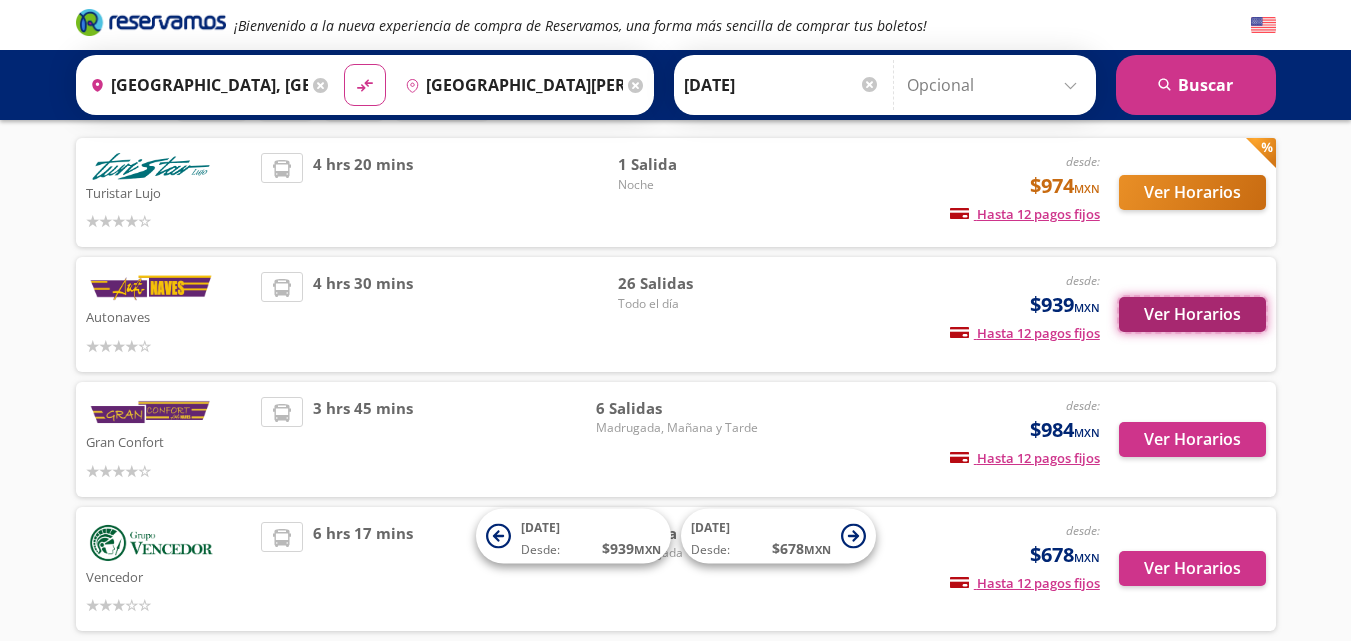 click on "Ver Horarios" at bounding box center (1192, 314) 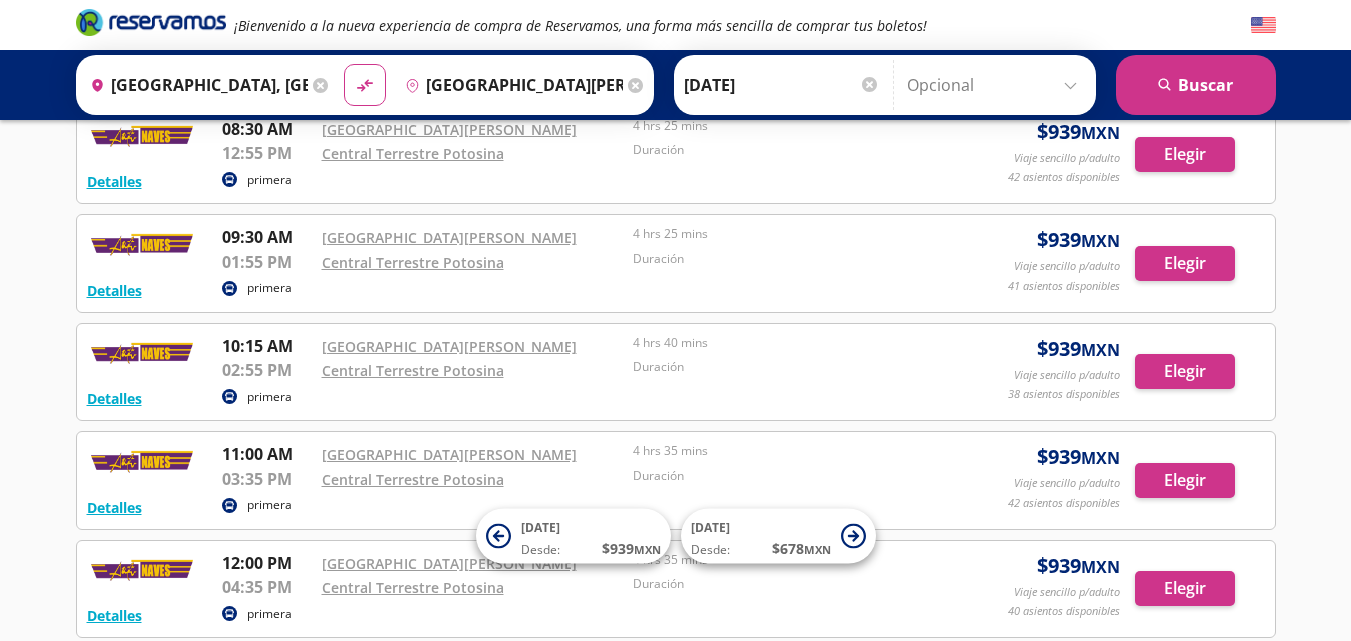 scroll, scrollTop: 1200, scrollLeft: 0, axis: vertical 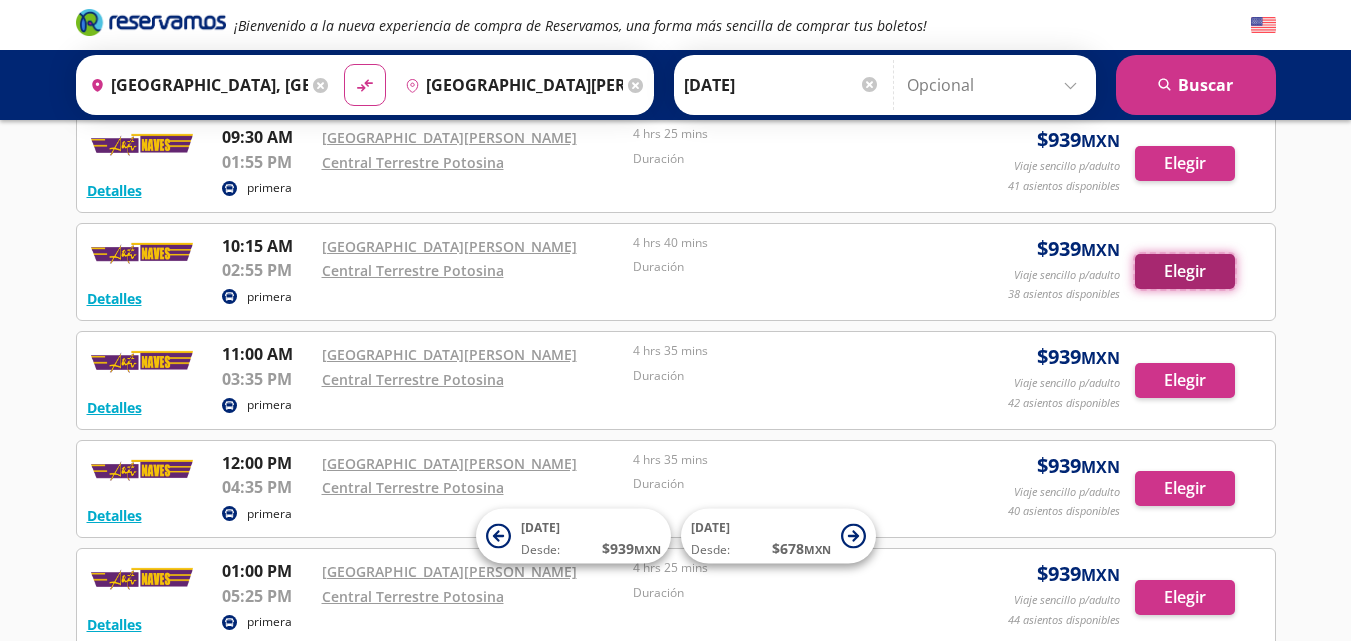 click on "Elegir" at bounding box center (1185, 271) 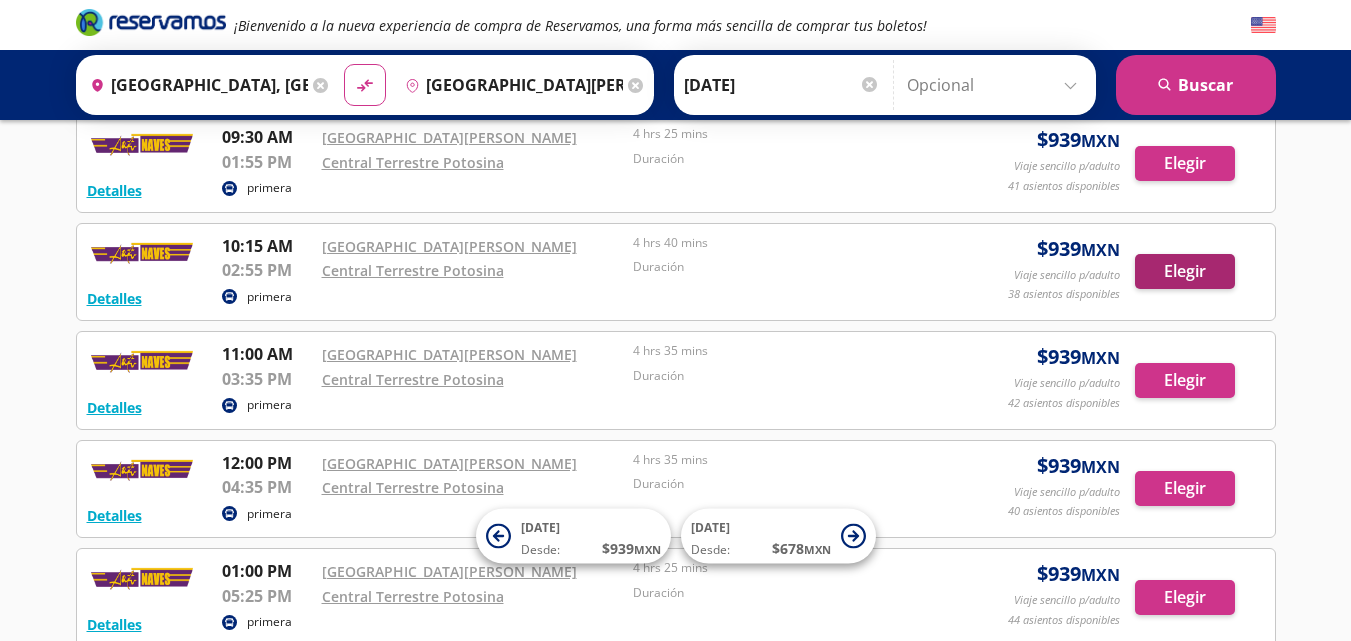 scroll, scrollTop: 0, scrollLeft: 0, axis: both 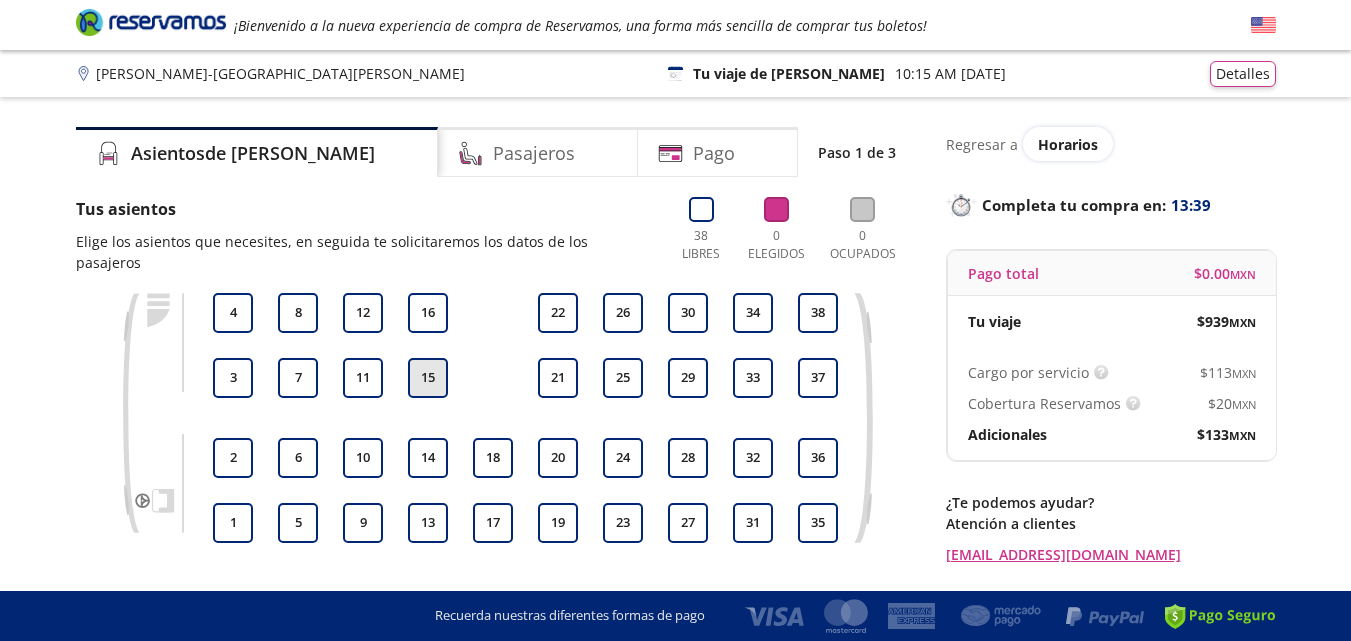 click on "15" at bounding box center [428, 378] 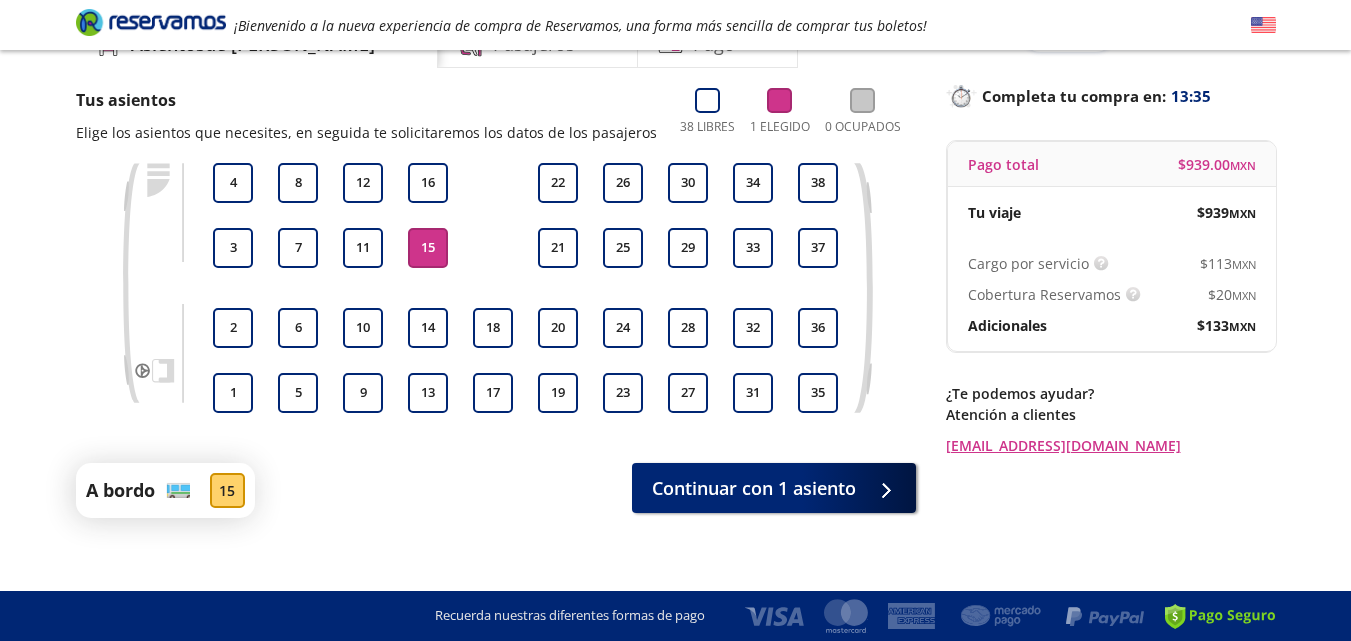 scroll, scrollTop: 126, scrollLeft: 0, axis: vertical 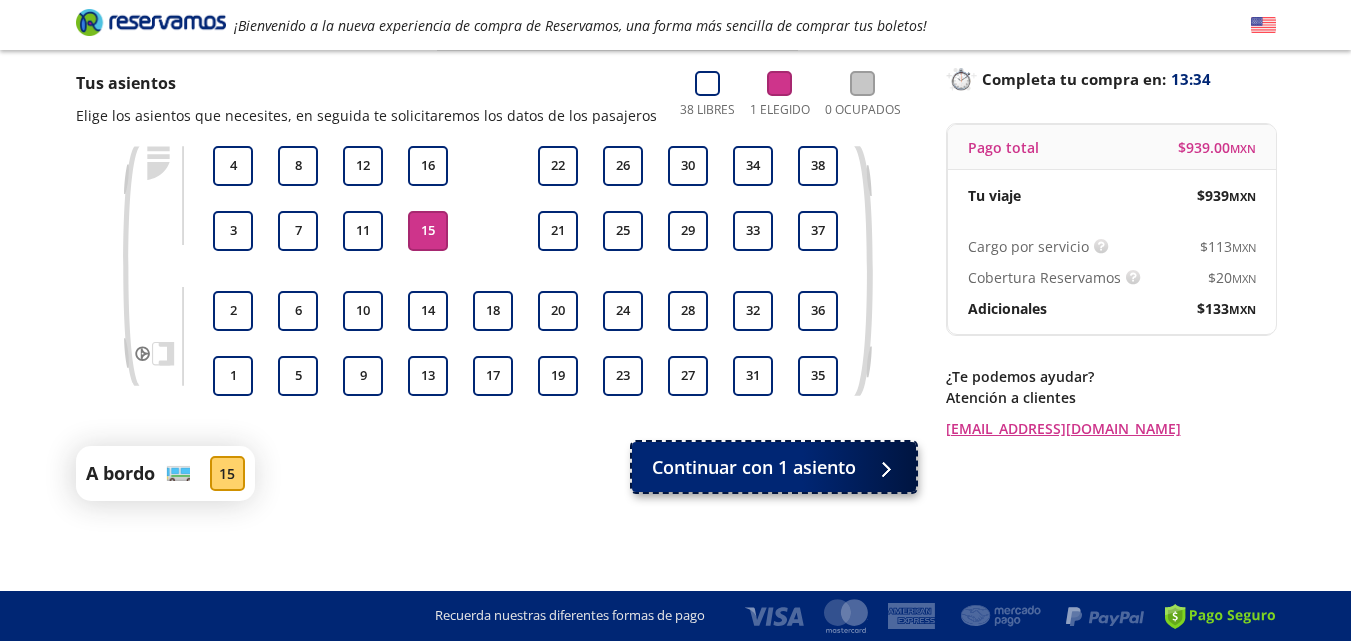 click on "Continuar con 1 asiento" at bounding box center [754, 467] 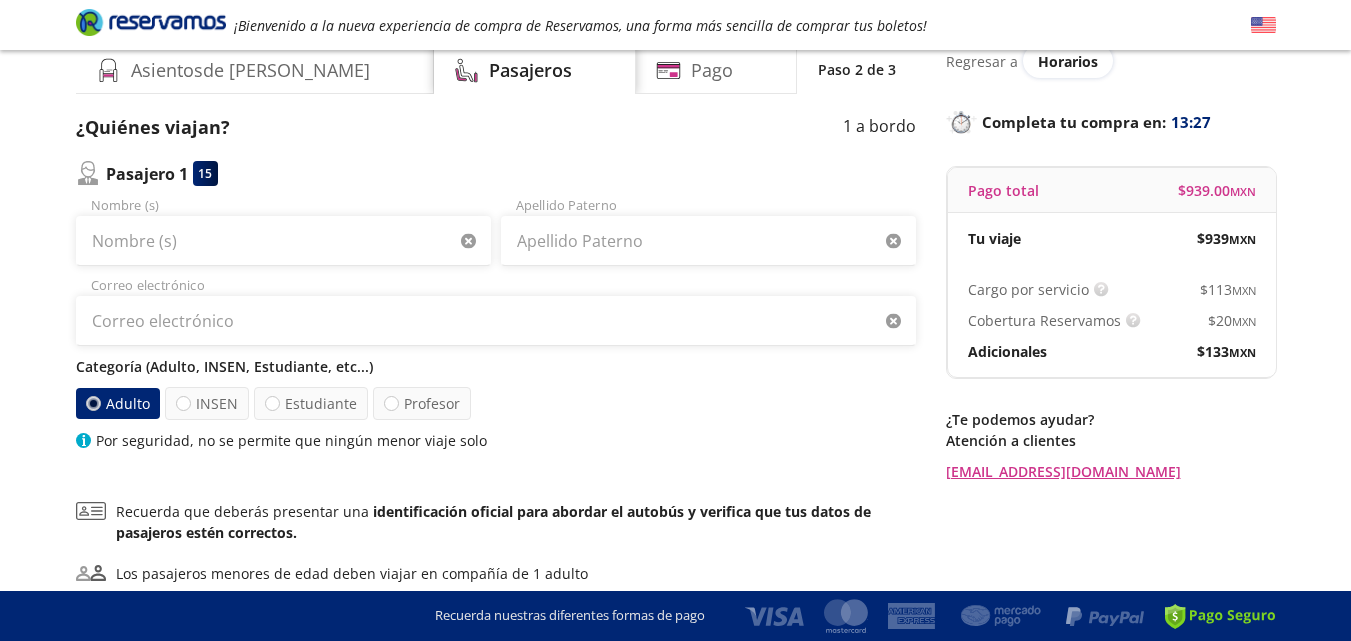 scroll, scrollTop: 0, scrollLeft: 0, axis: both 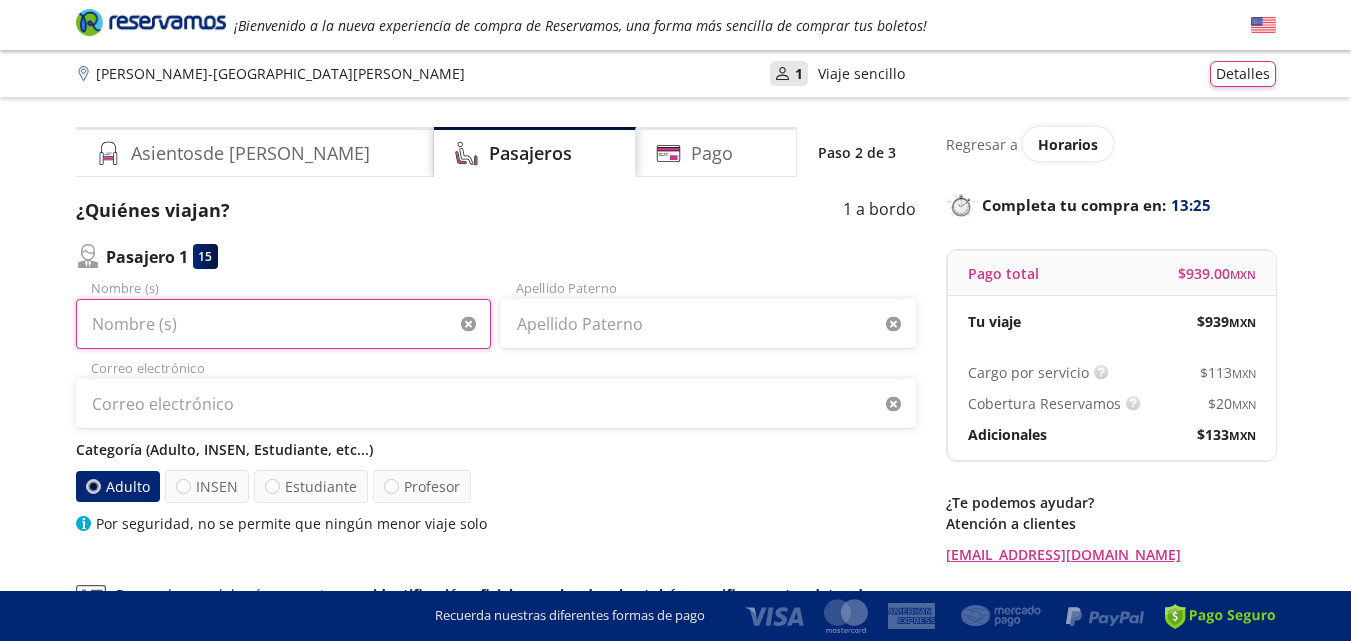 click on "Nombre (s)" at bounding box center (283, 324) 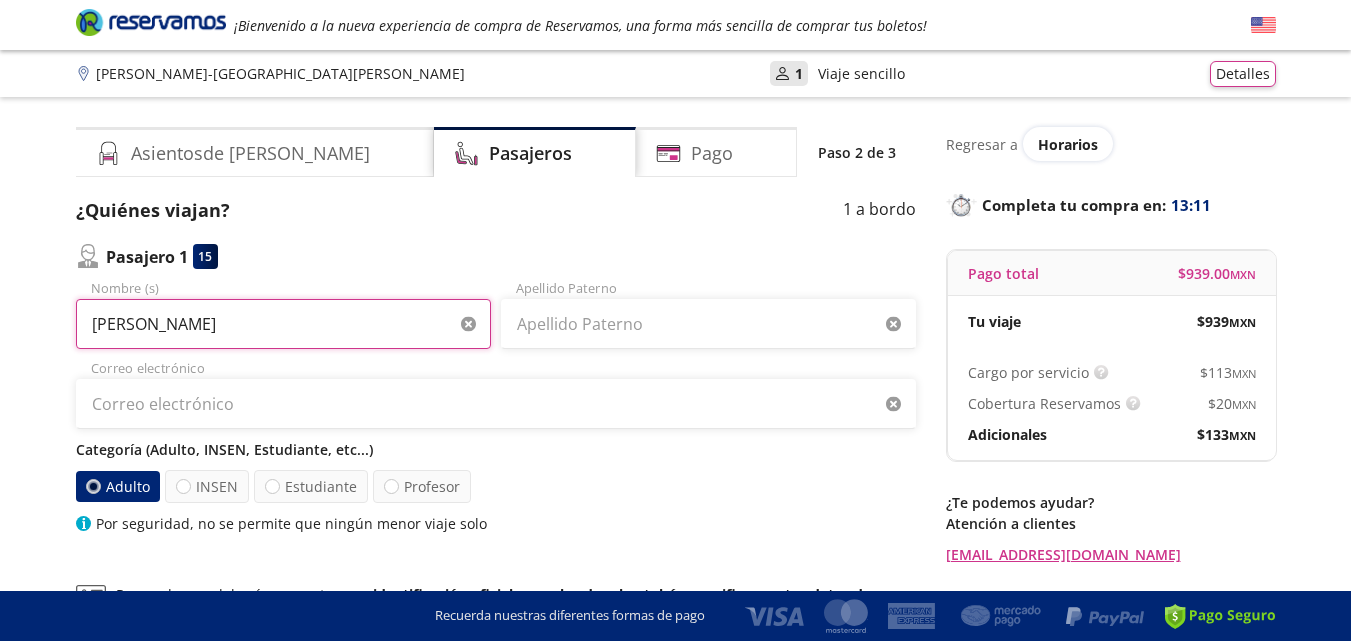 type on "[PERSON_NAME]" 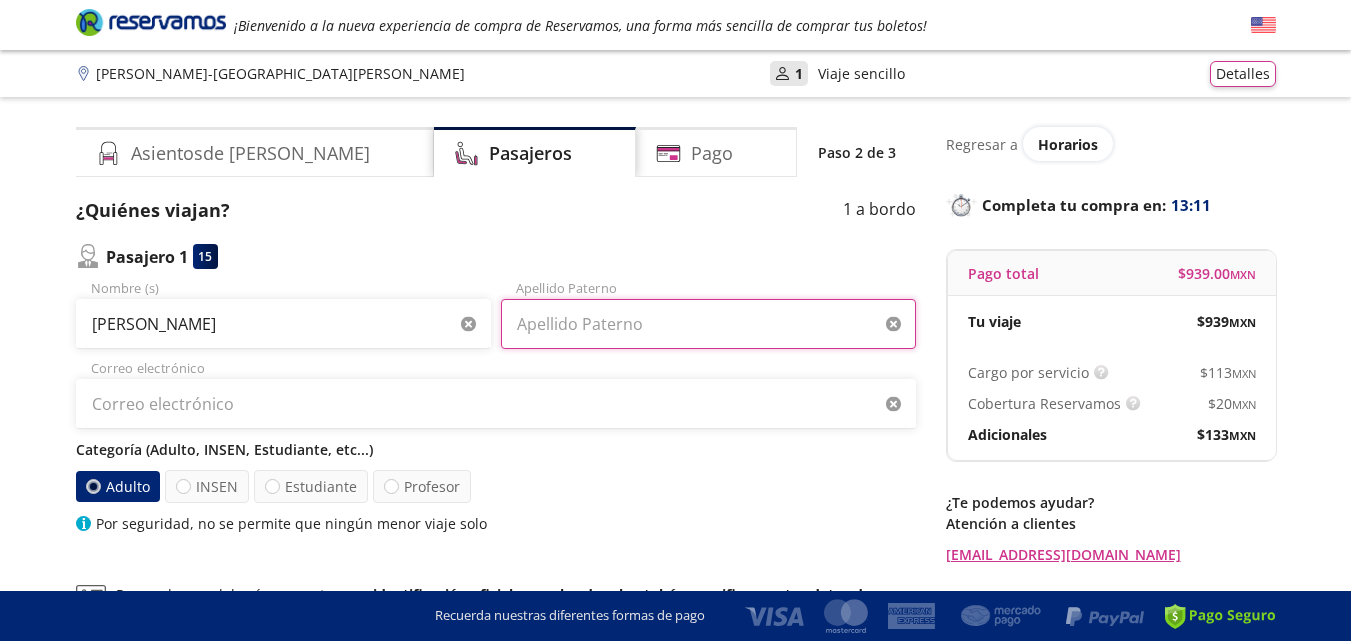 click on "Apellido Paterno" at bounding box center [708, 324] 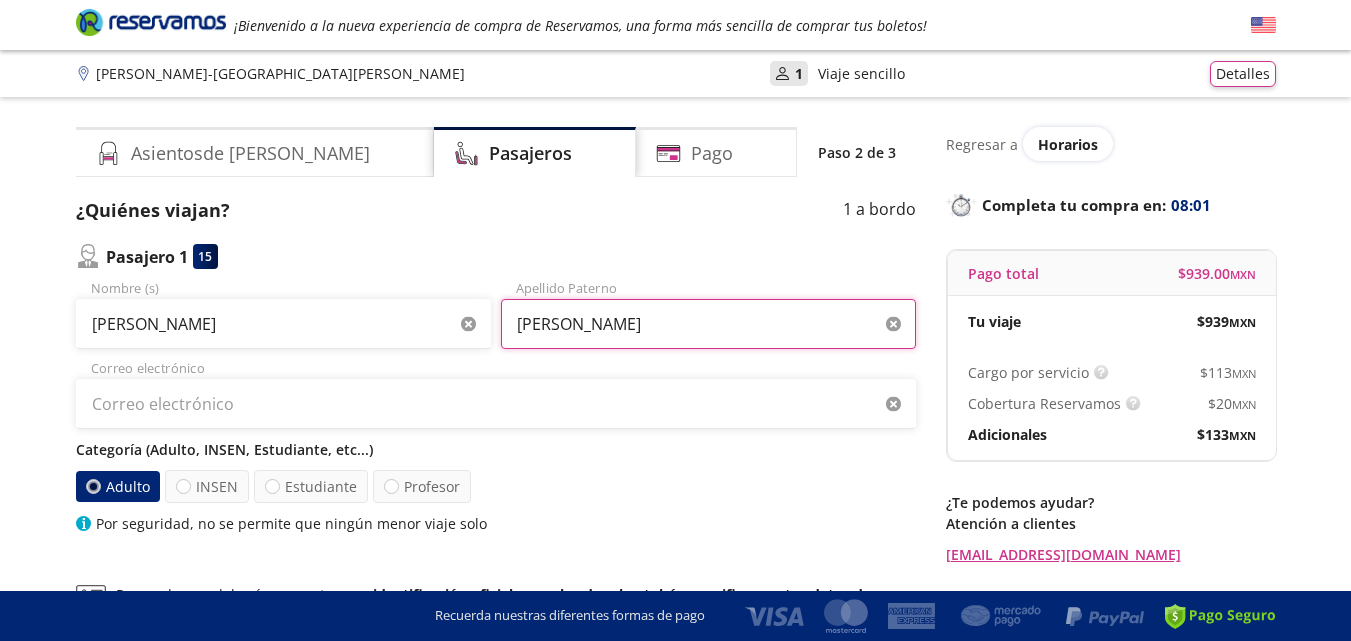 type on "[PERSON_NAME]" 